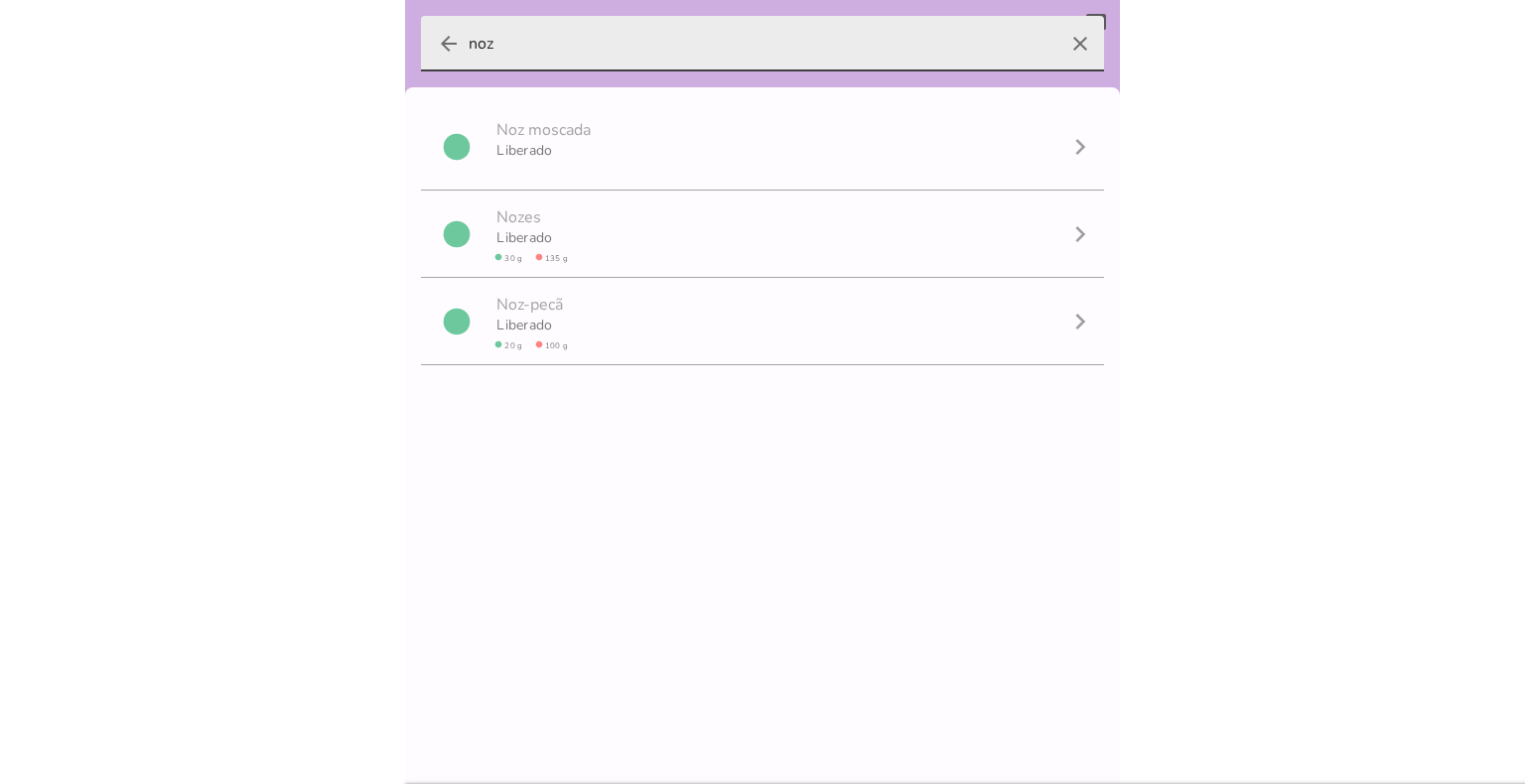 scroll, scrollTop: 0, scrollLeft: 0, axis: both 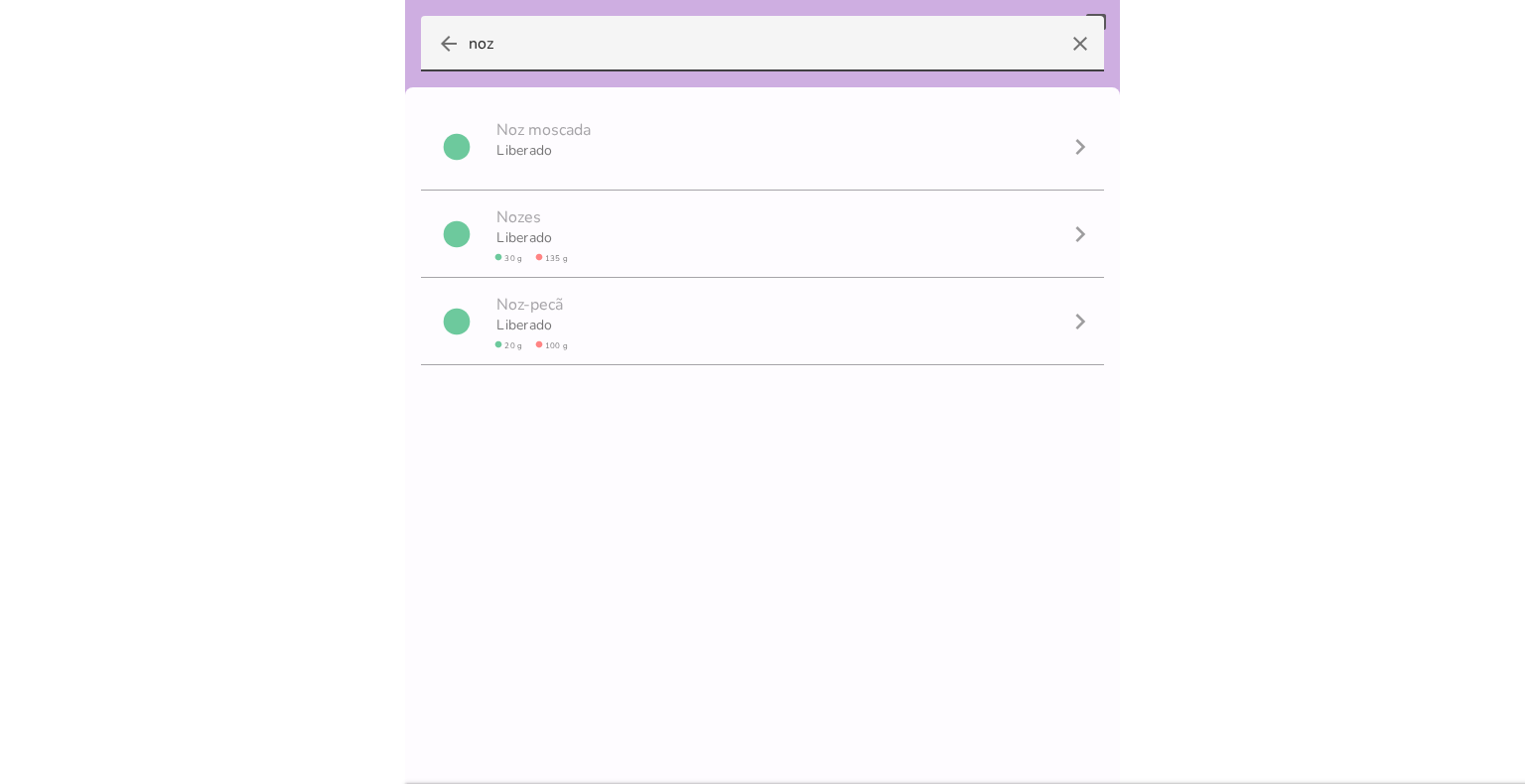 drag, startPoint x: 571, startPoint y: 54, endPoint x: 338, endPoint y: 24, distance: 234.92339 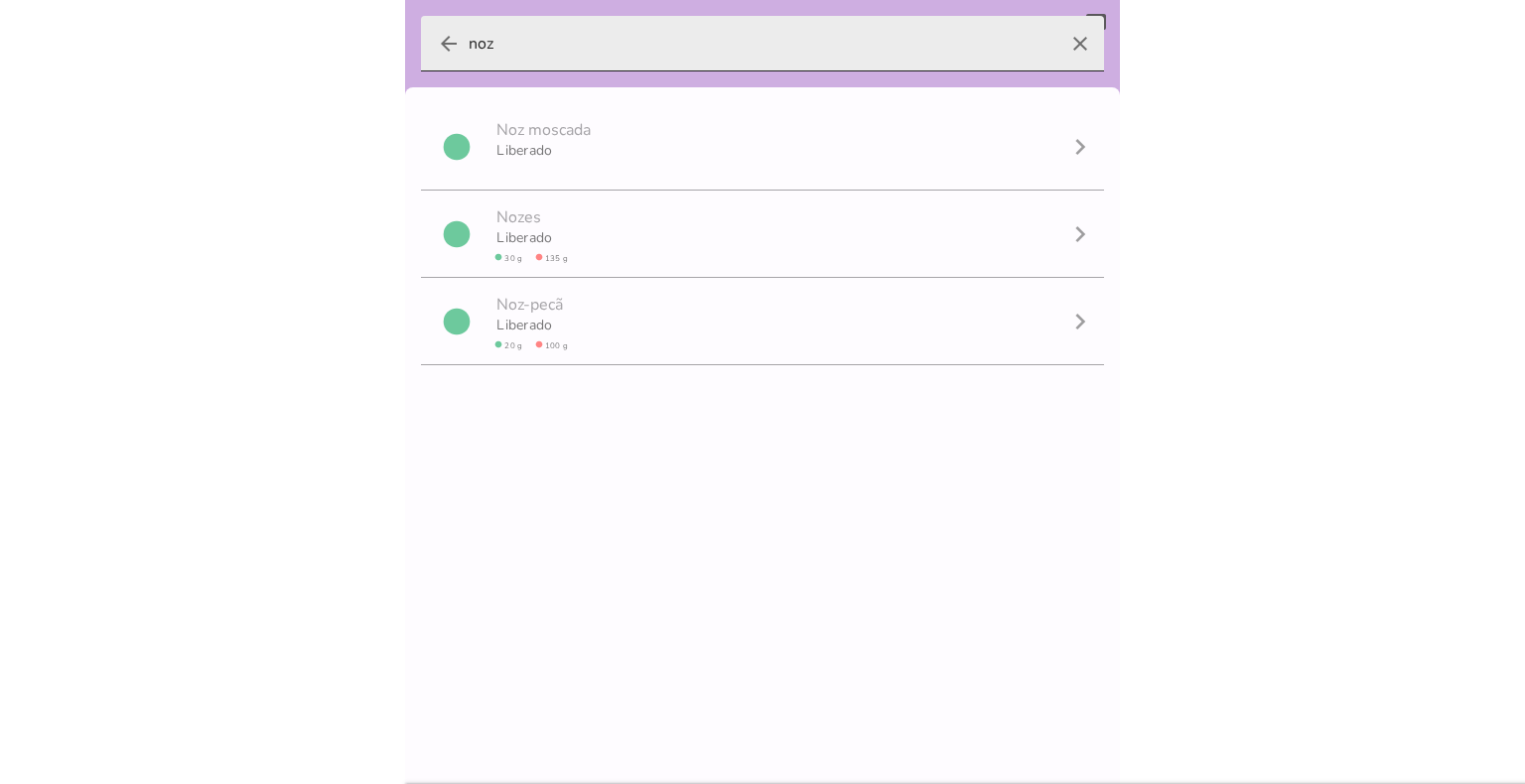 click on "arrow_back" at bounding box center (449, 44) 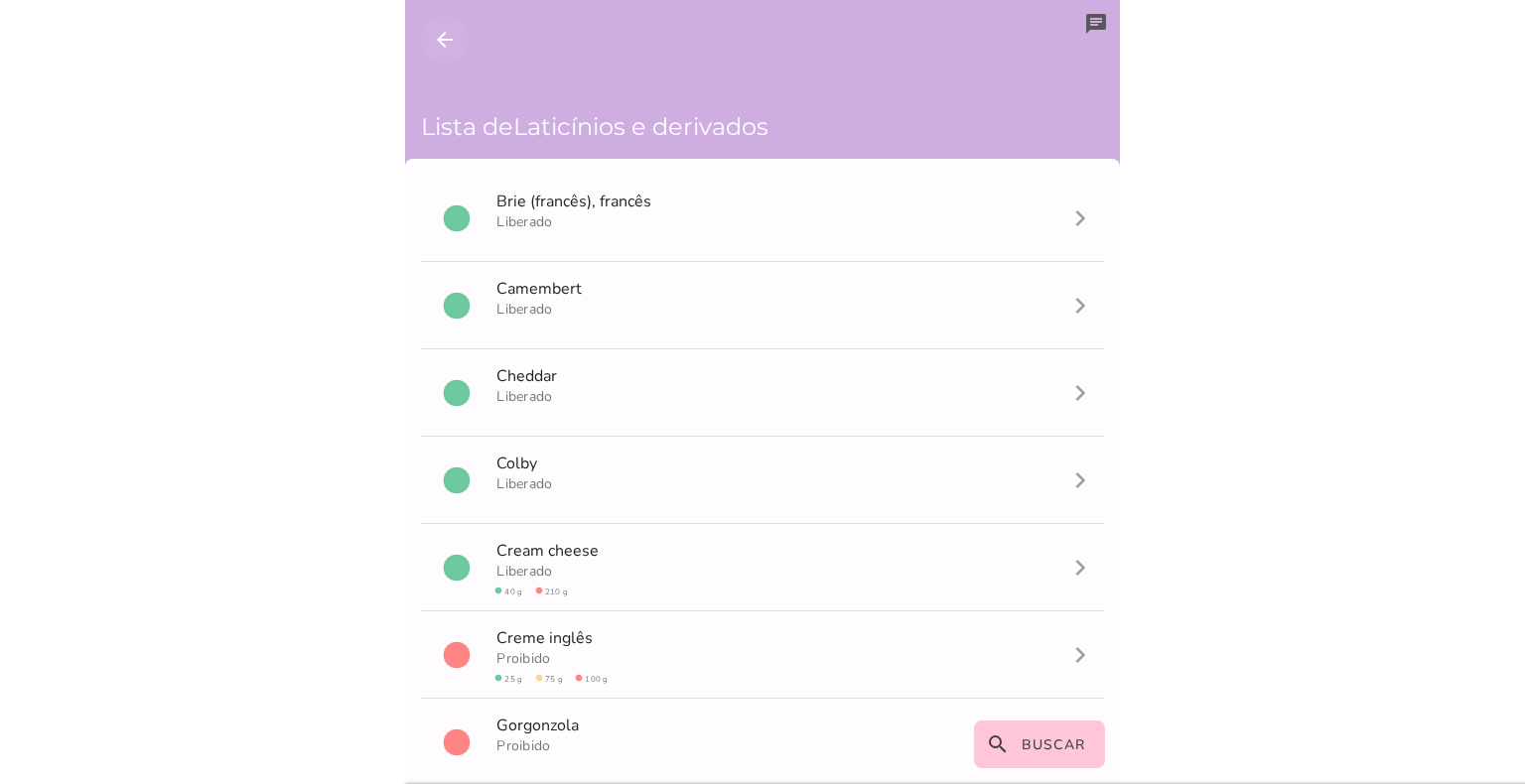 click on "arrow_back" at bounding box center [445, 40] 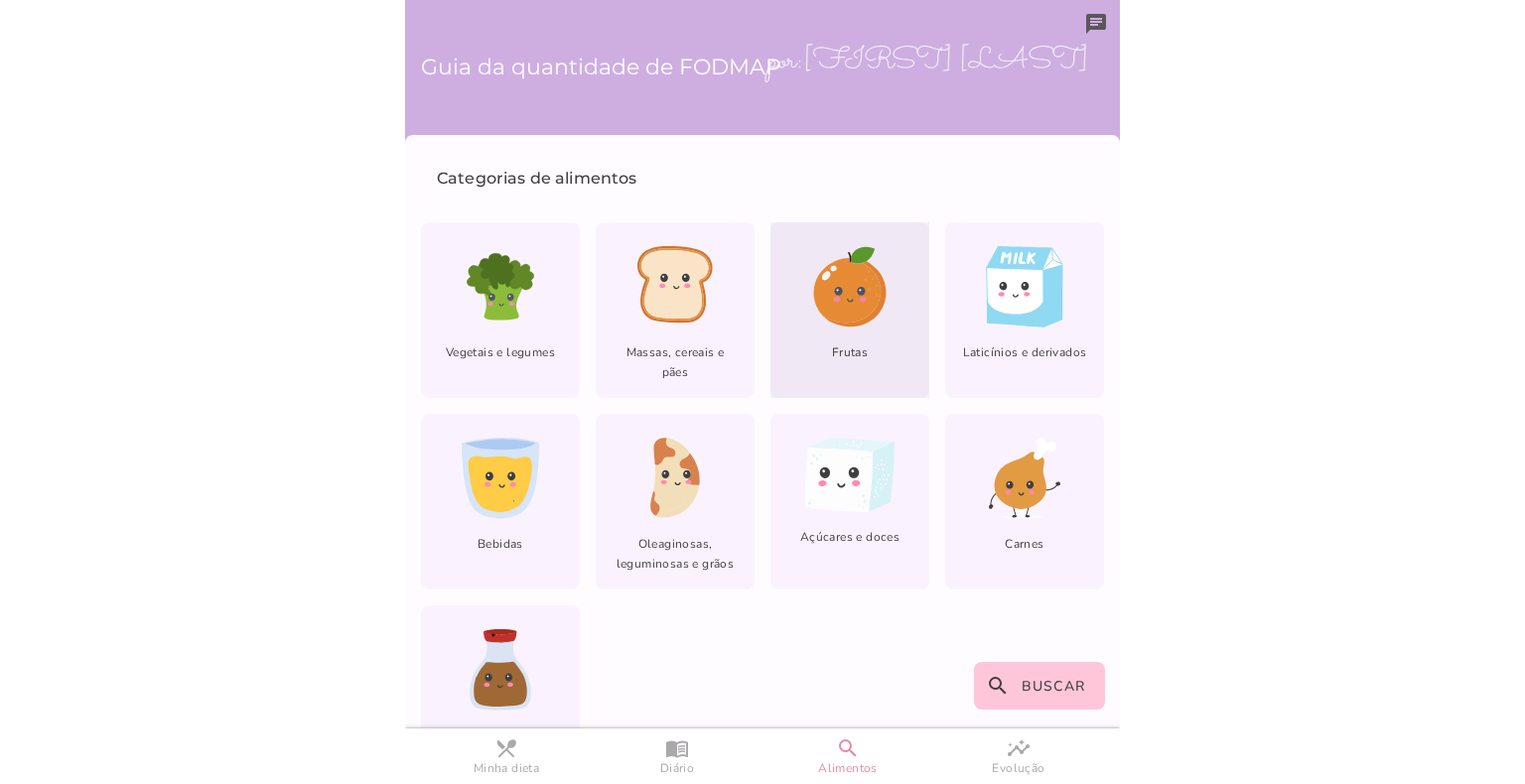 click 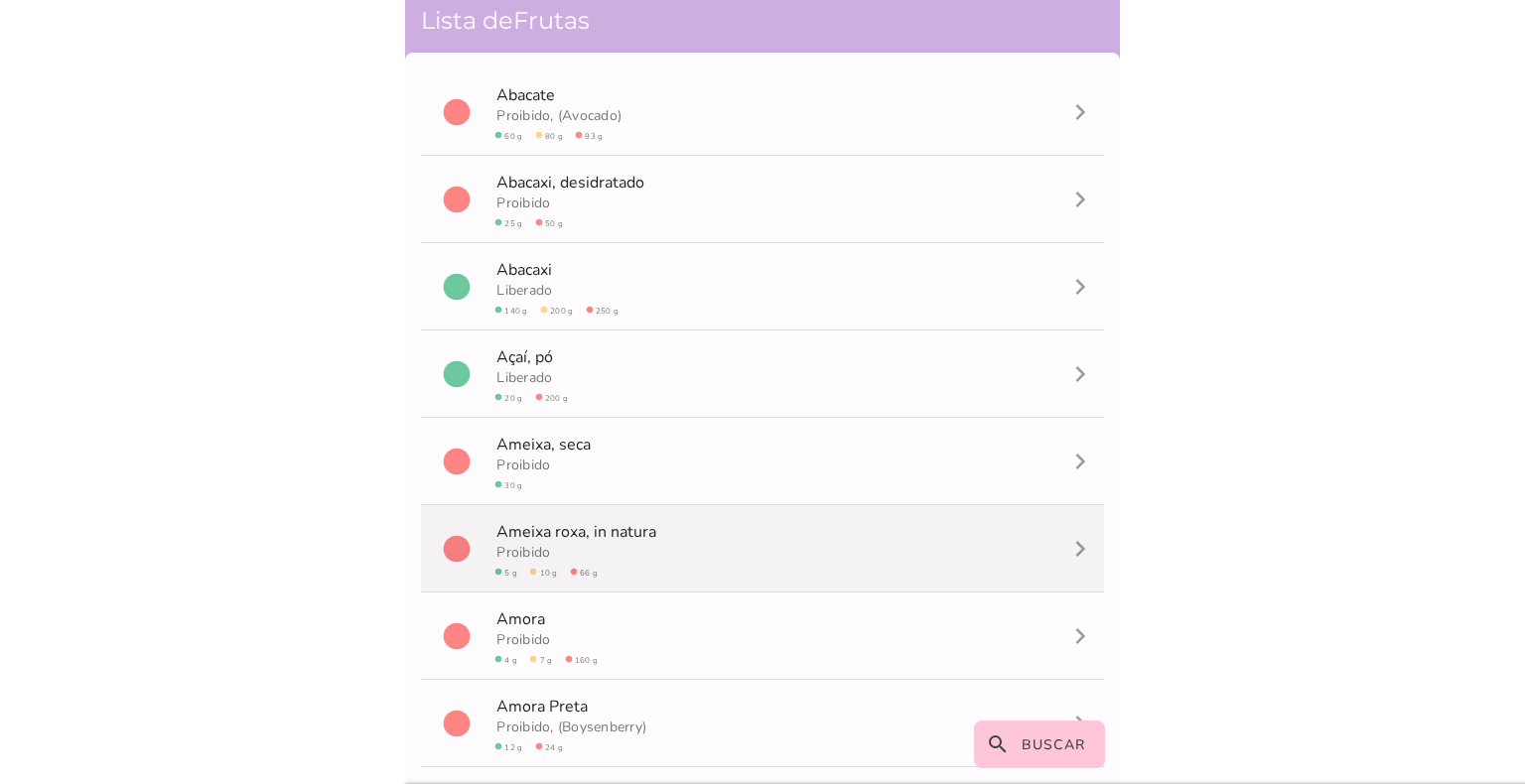 scroll, scrollTop: 0, scrollLeft: 0, axis: both 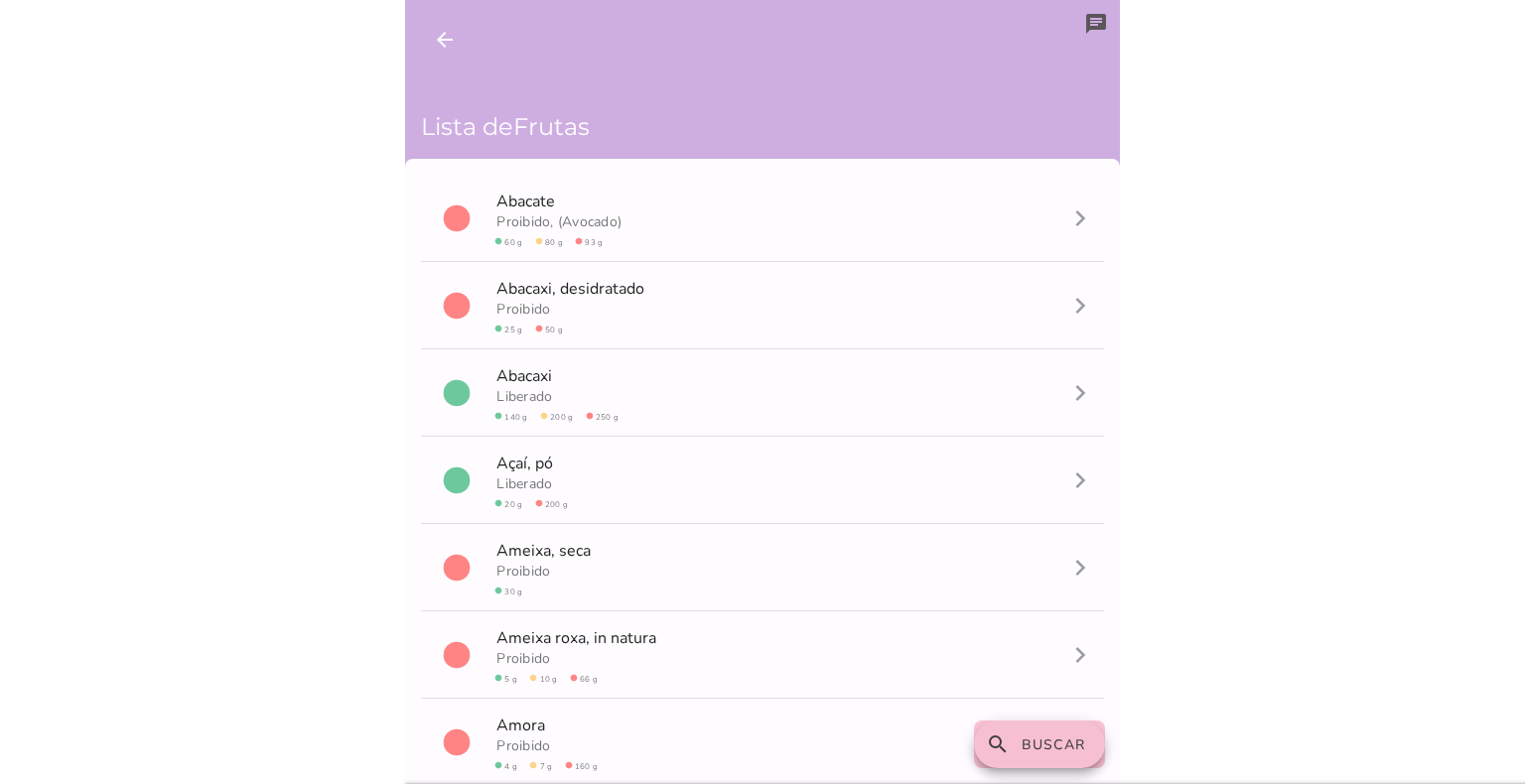 click on "Buscar" at bounding box center [1053, 744] 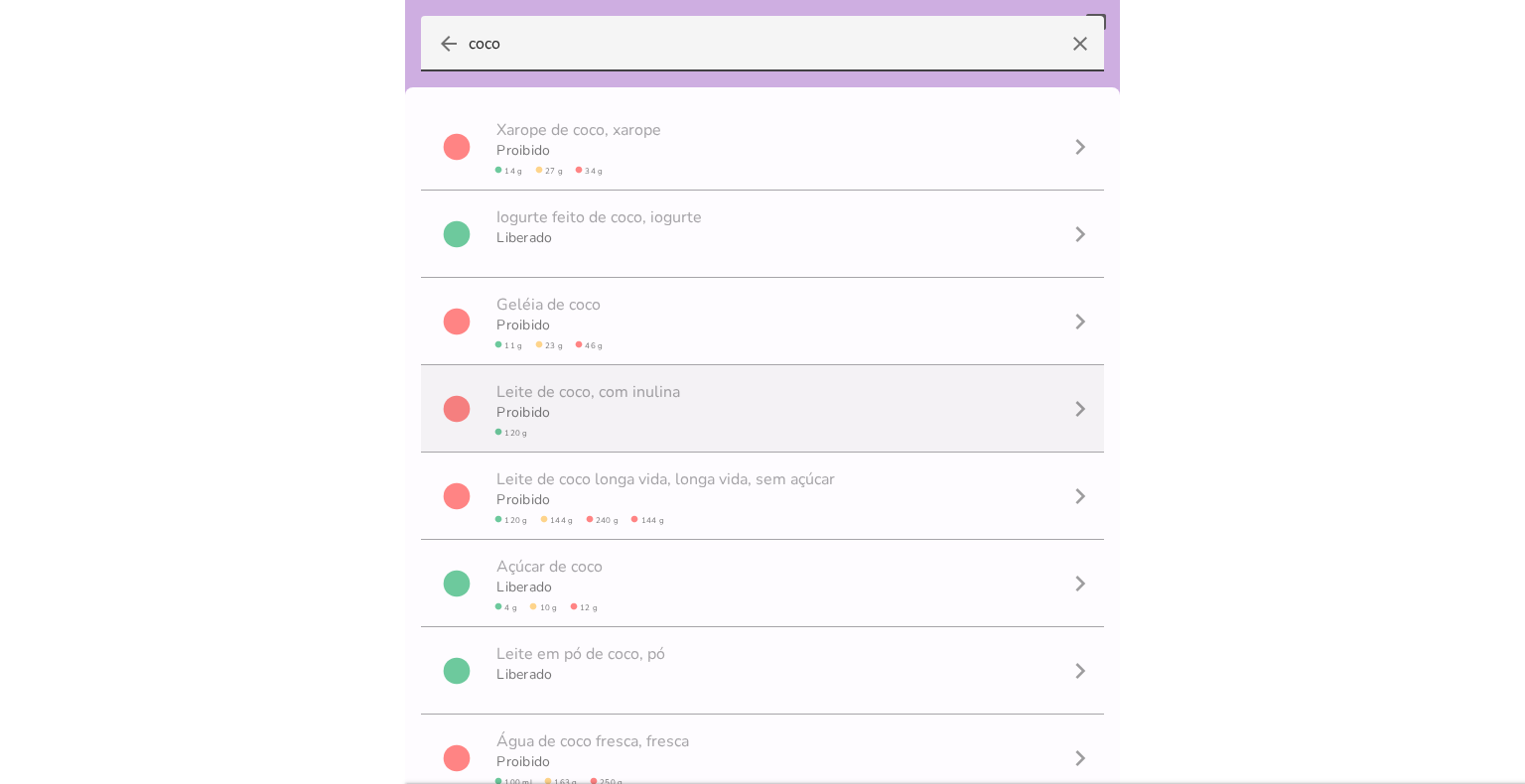 scroll, scrollTop: 382, scrollLeft: 0, axis: vertical 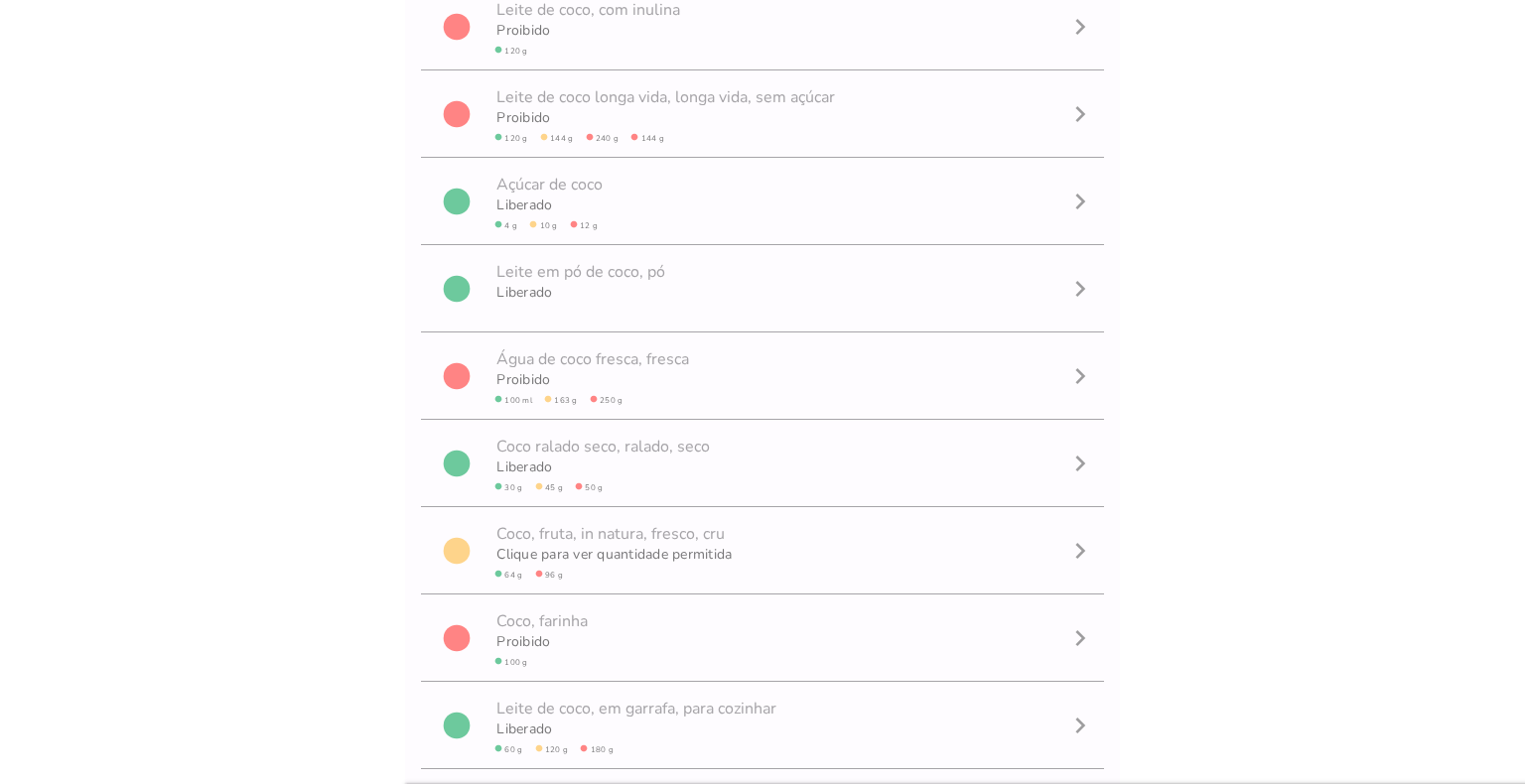 type on "coco" 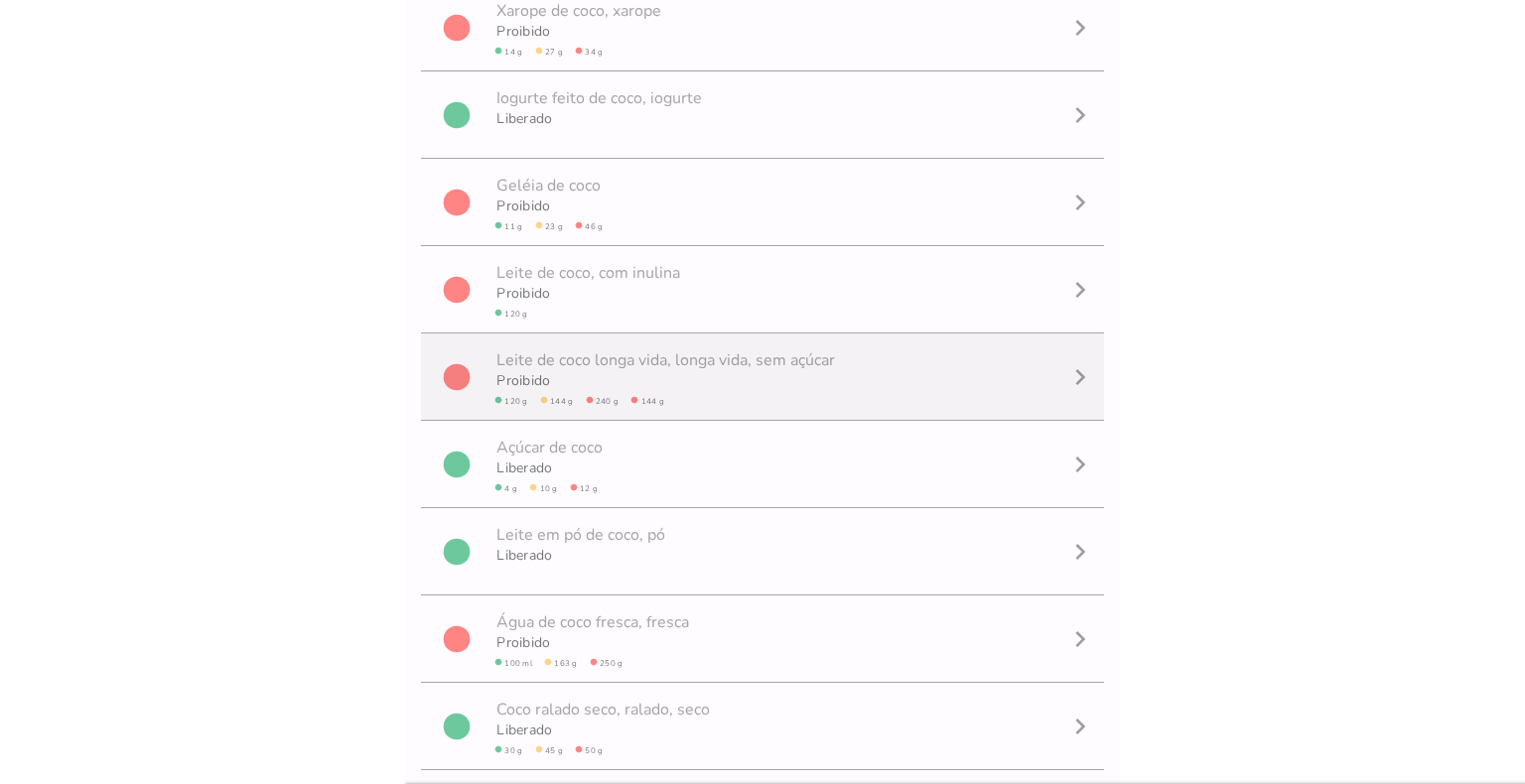 scroll, scrollTop: 0, scrollLeft: 0, axis: both 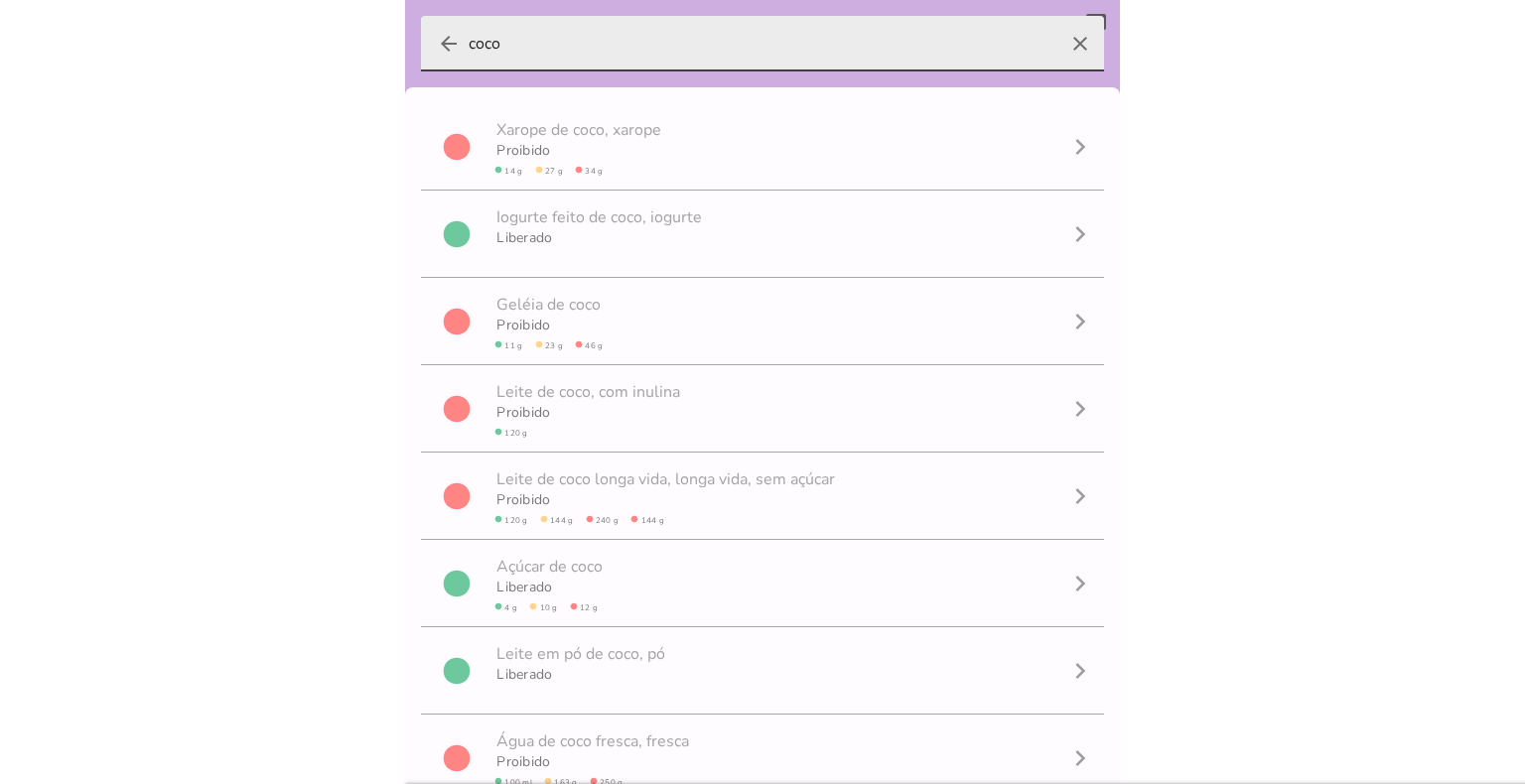 click on "arrow_back" at bounding box center [449, 44] 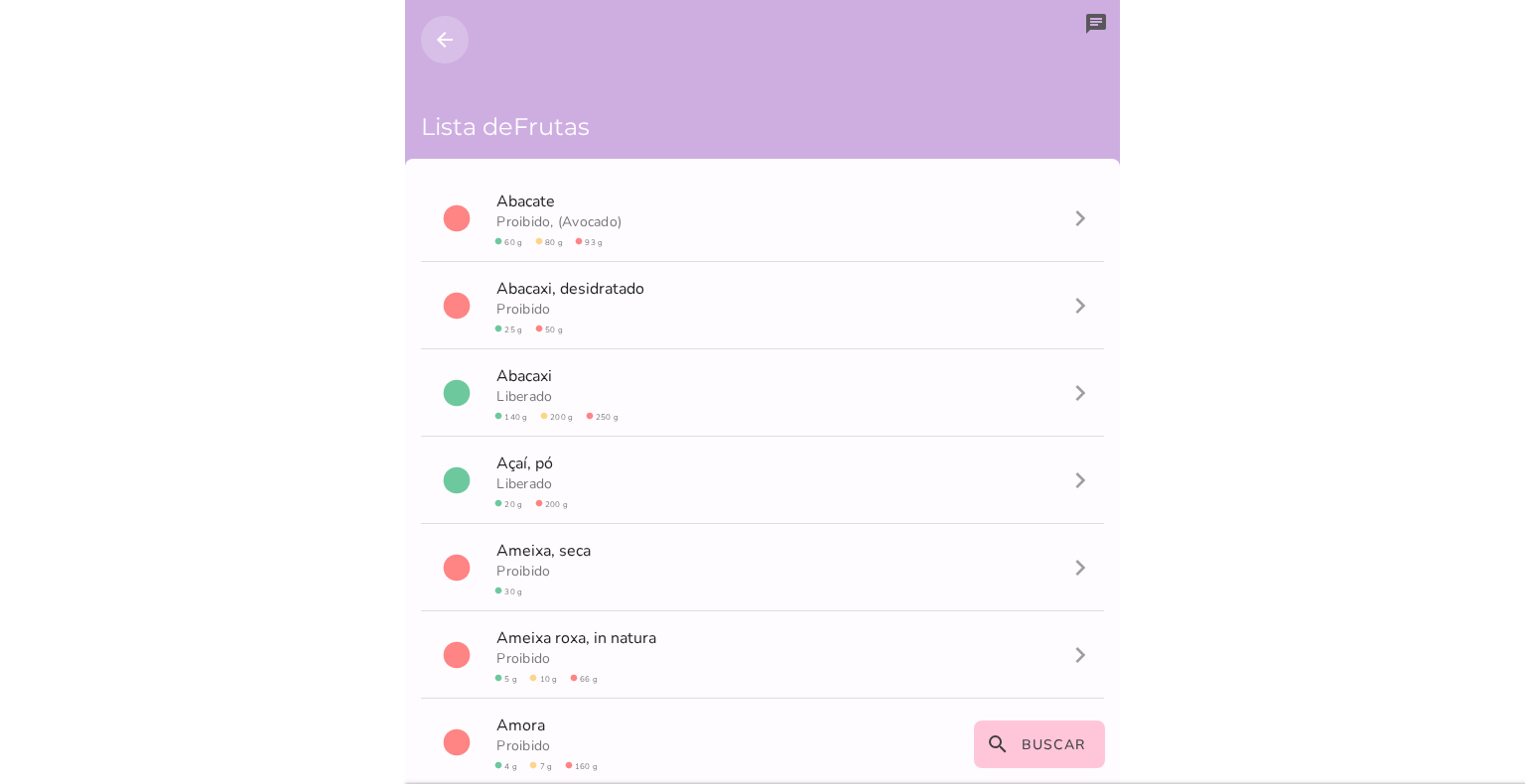 click on "arrow_back" at bounding box center [445, 40] 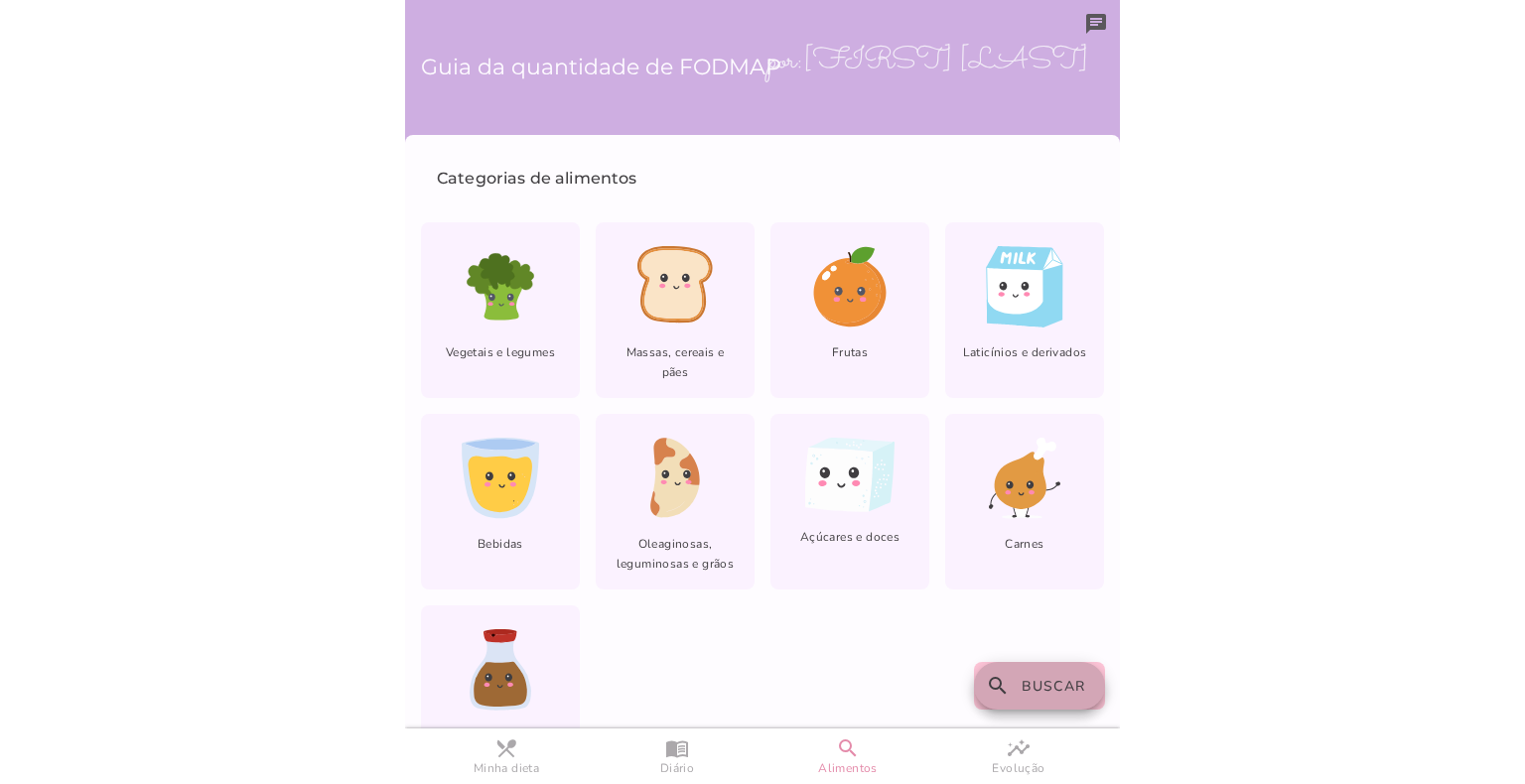 click on "Buscar" at bounding box center (1053, 686) 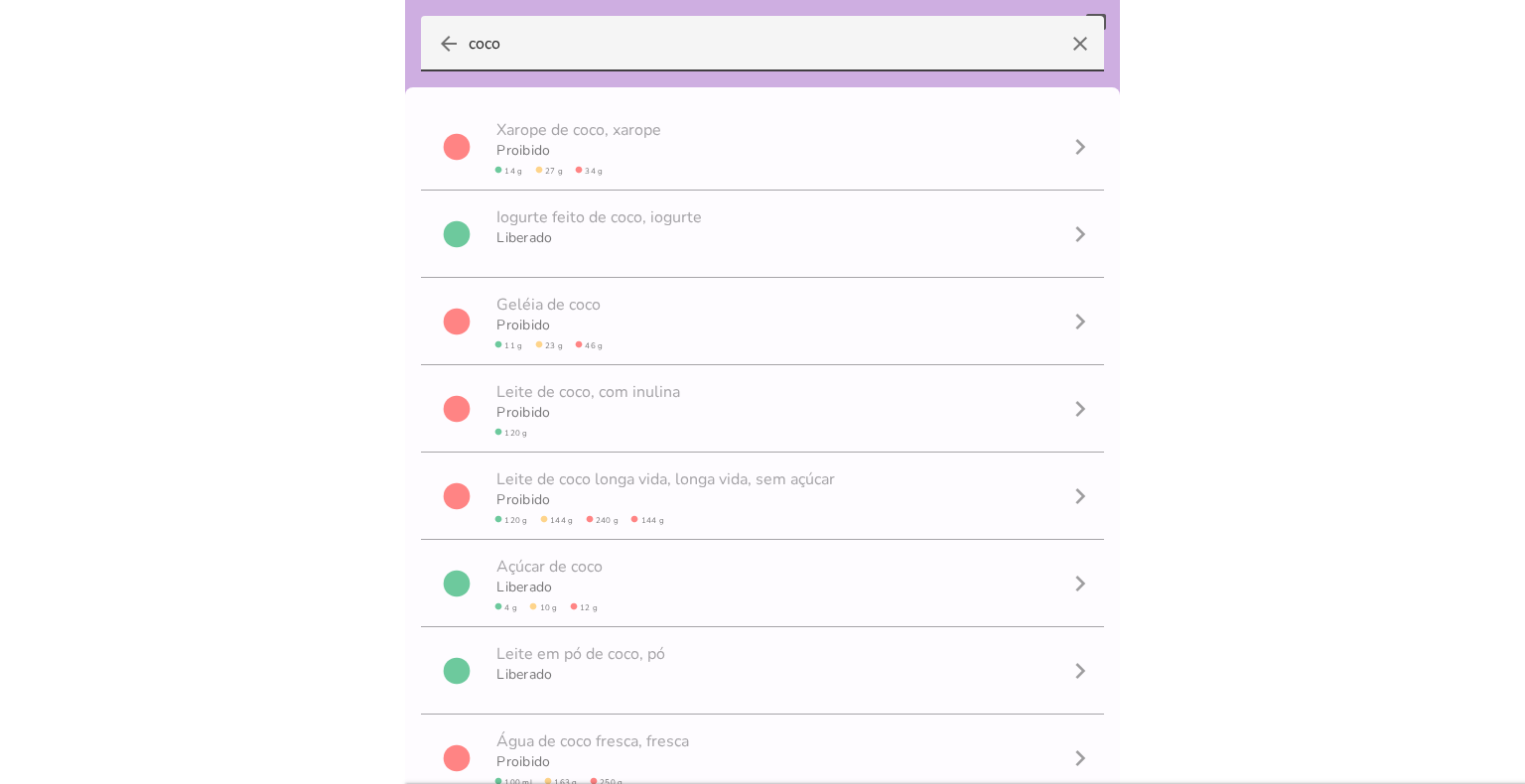 drag, startPoint x: 576, startPoint y: 45, endPoint x: 361, endPoint y: 45, distance: 215 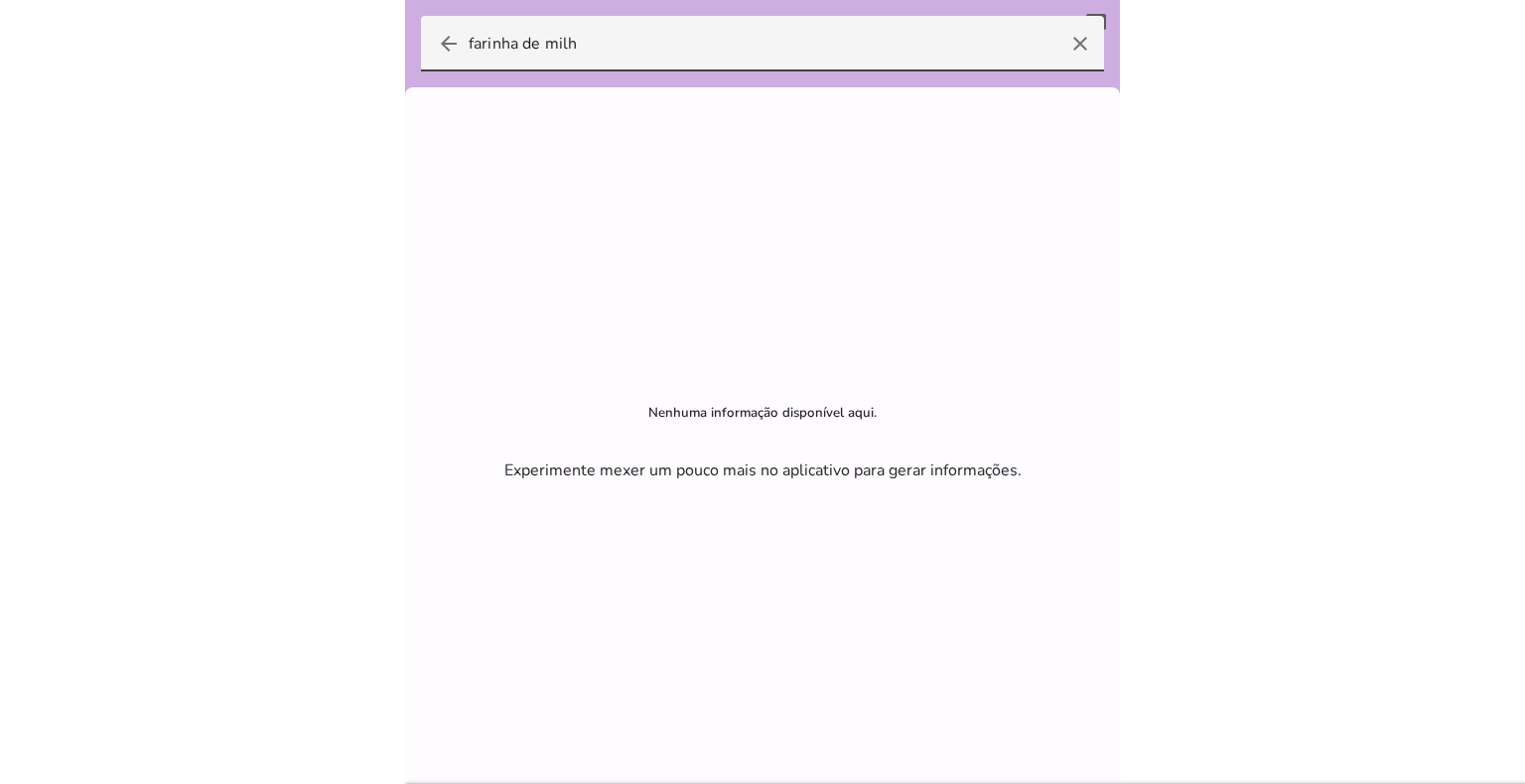 type on "farinha de milho" 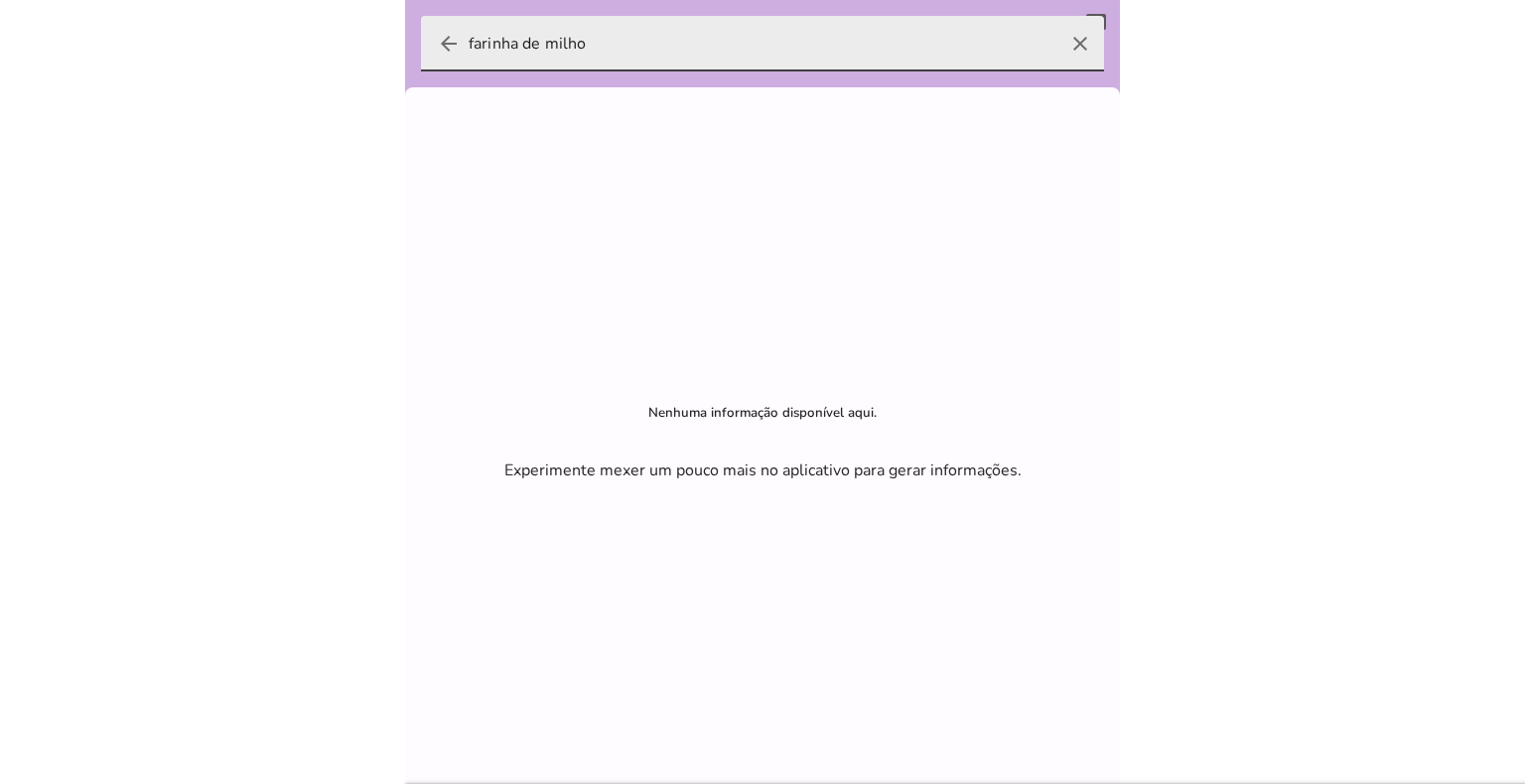 drag, startPoint x: 620, startPoint y: 45, endPoint x: 446, endPoint y: 44, distance: 174.00287 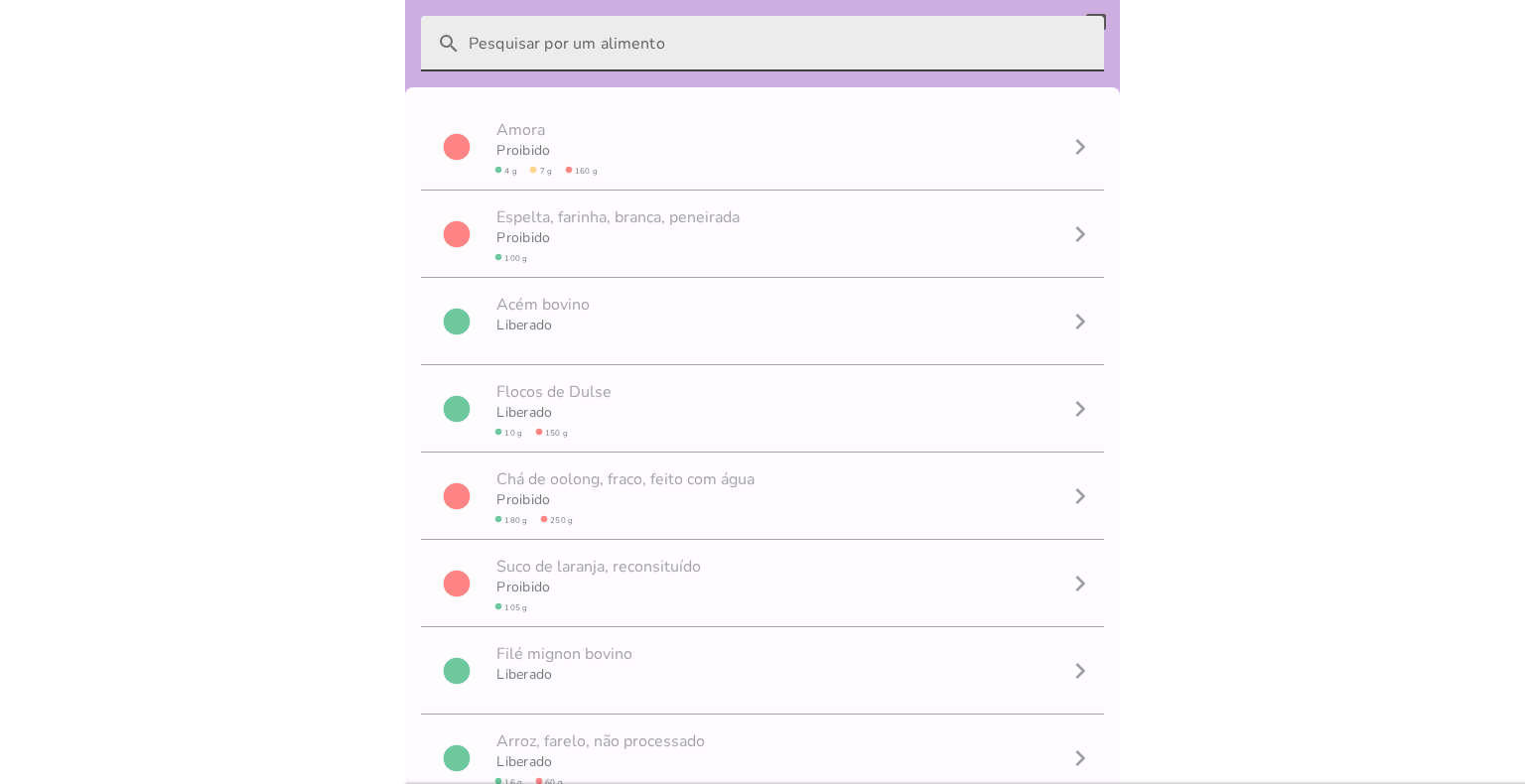 type 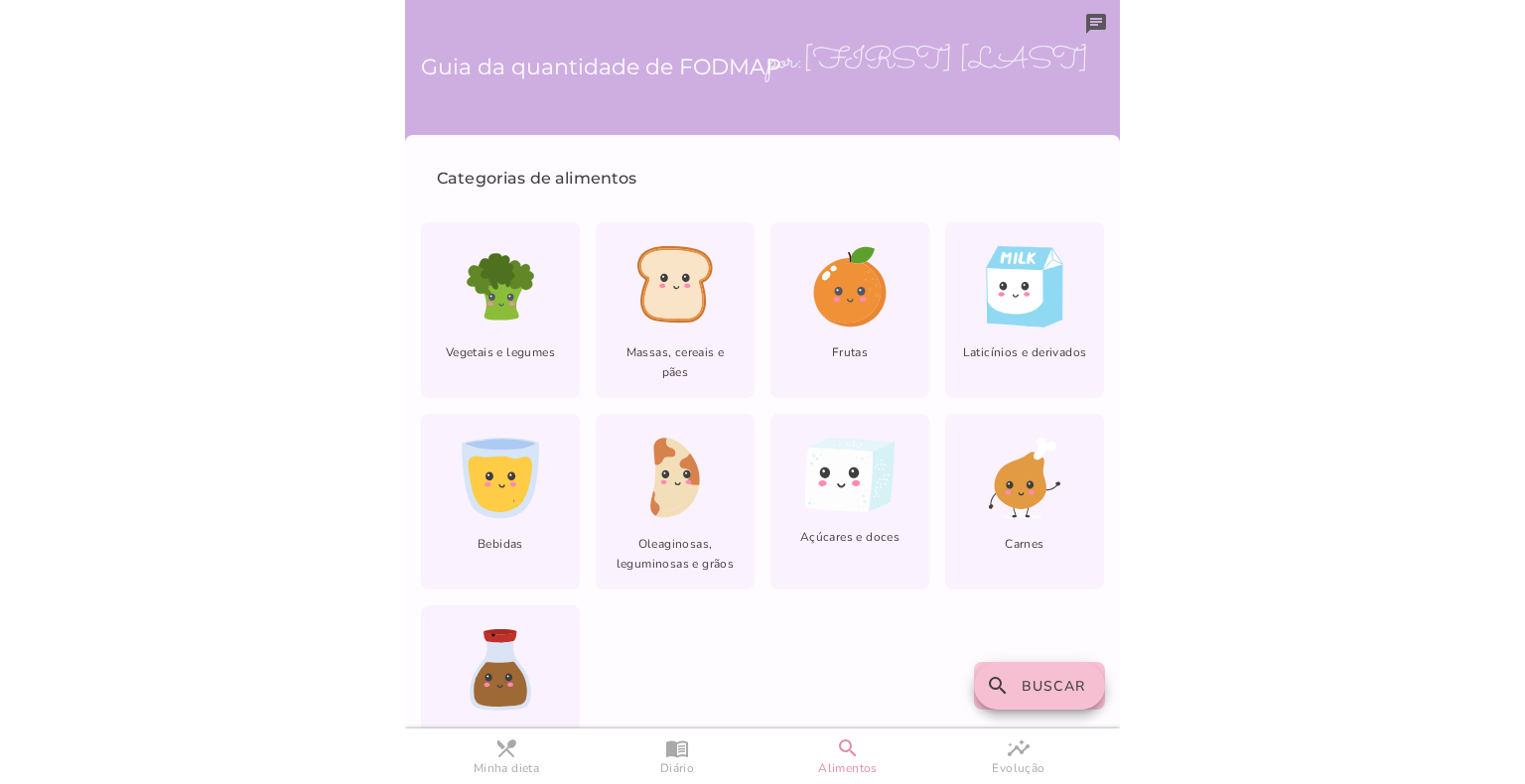click on "Buscar" at bounding box center (1053, 686) 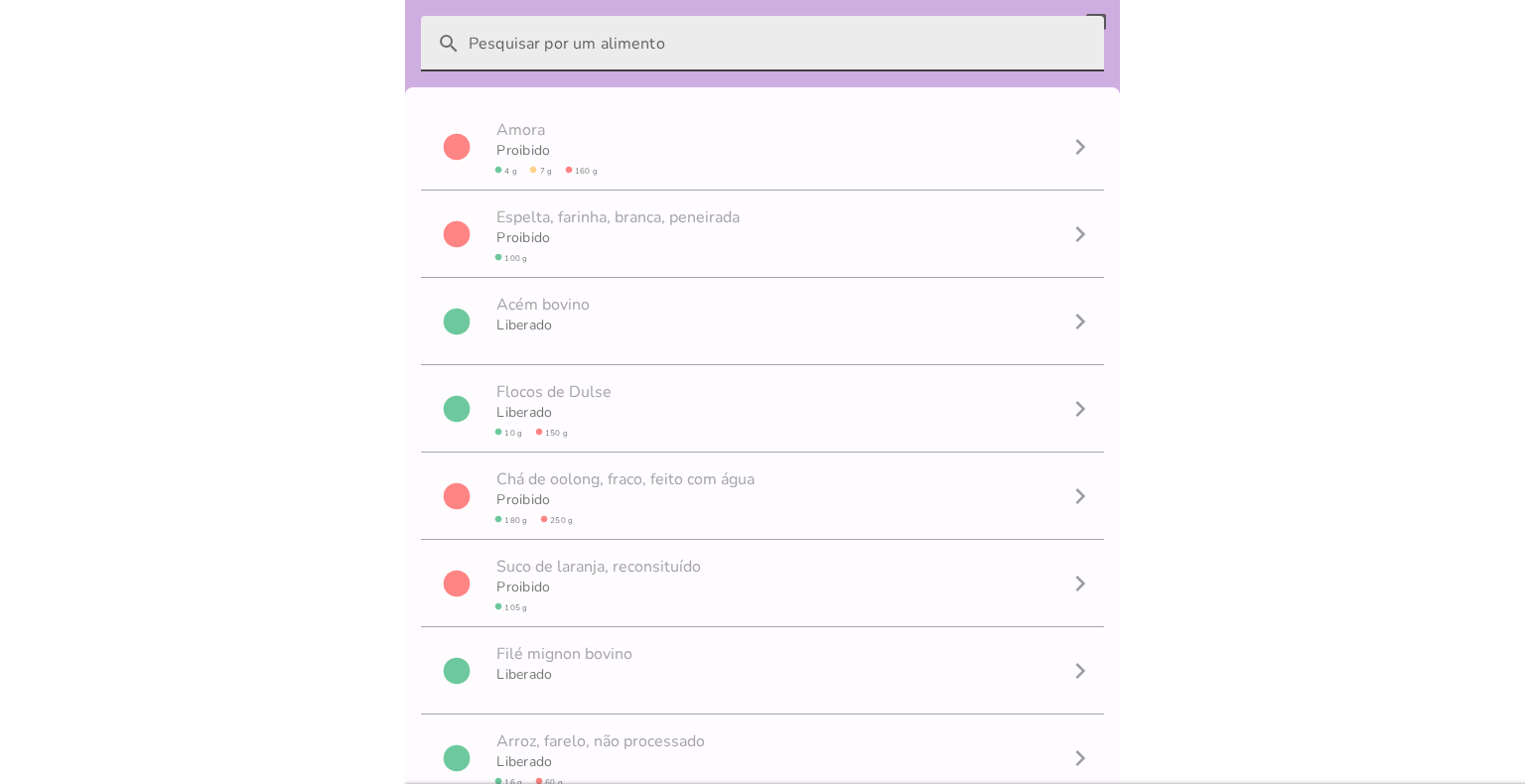 click on "search" at bounding box center (778, 44) 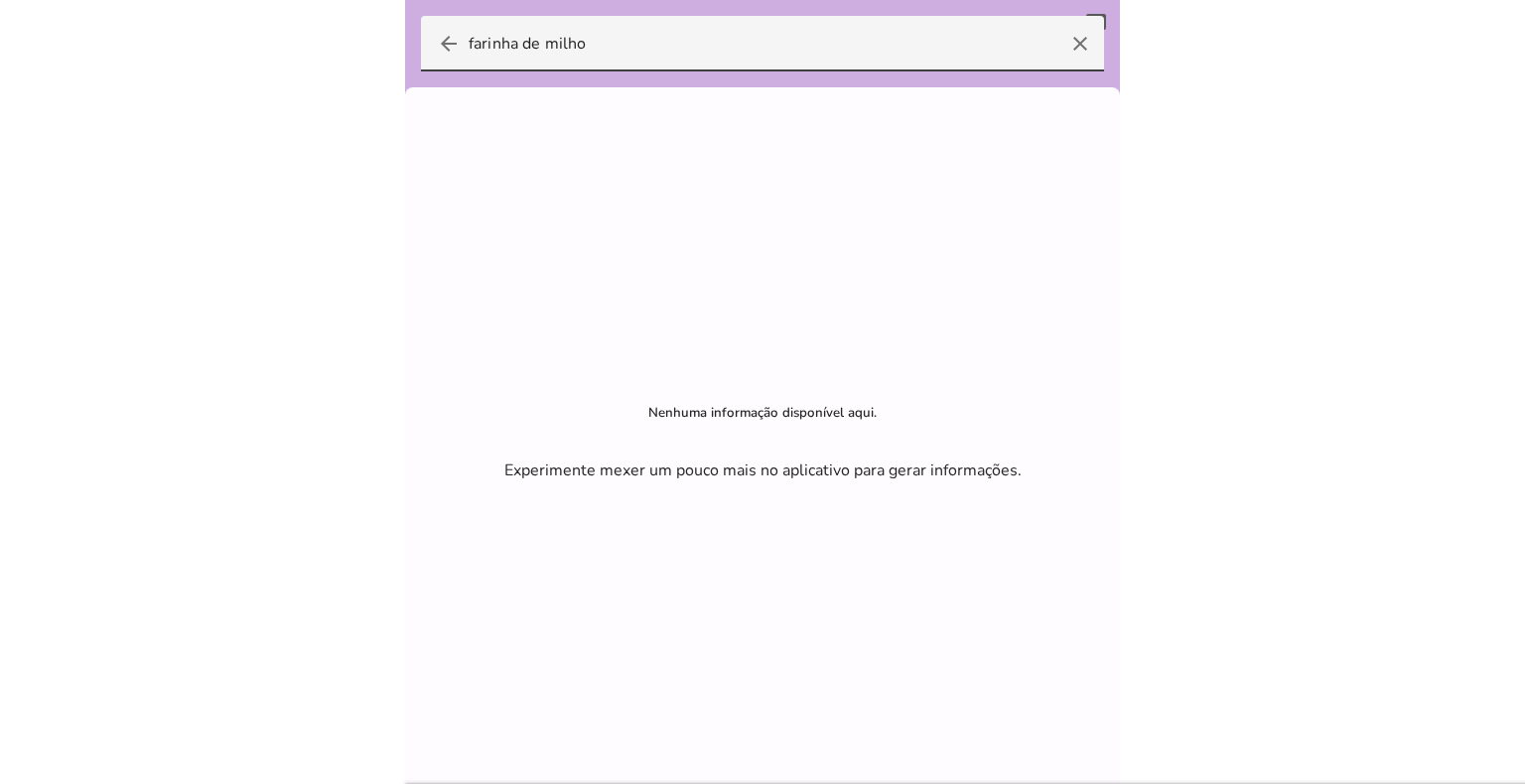 drag, startPoint x: 546, startPoint y: 51, endPoint x: 288, endPoint y: 38, distance: 258.3273 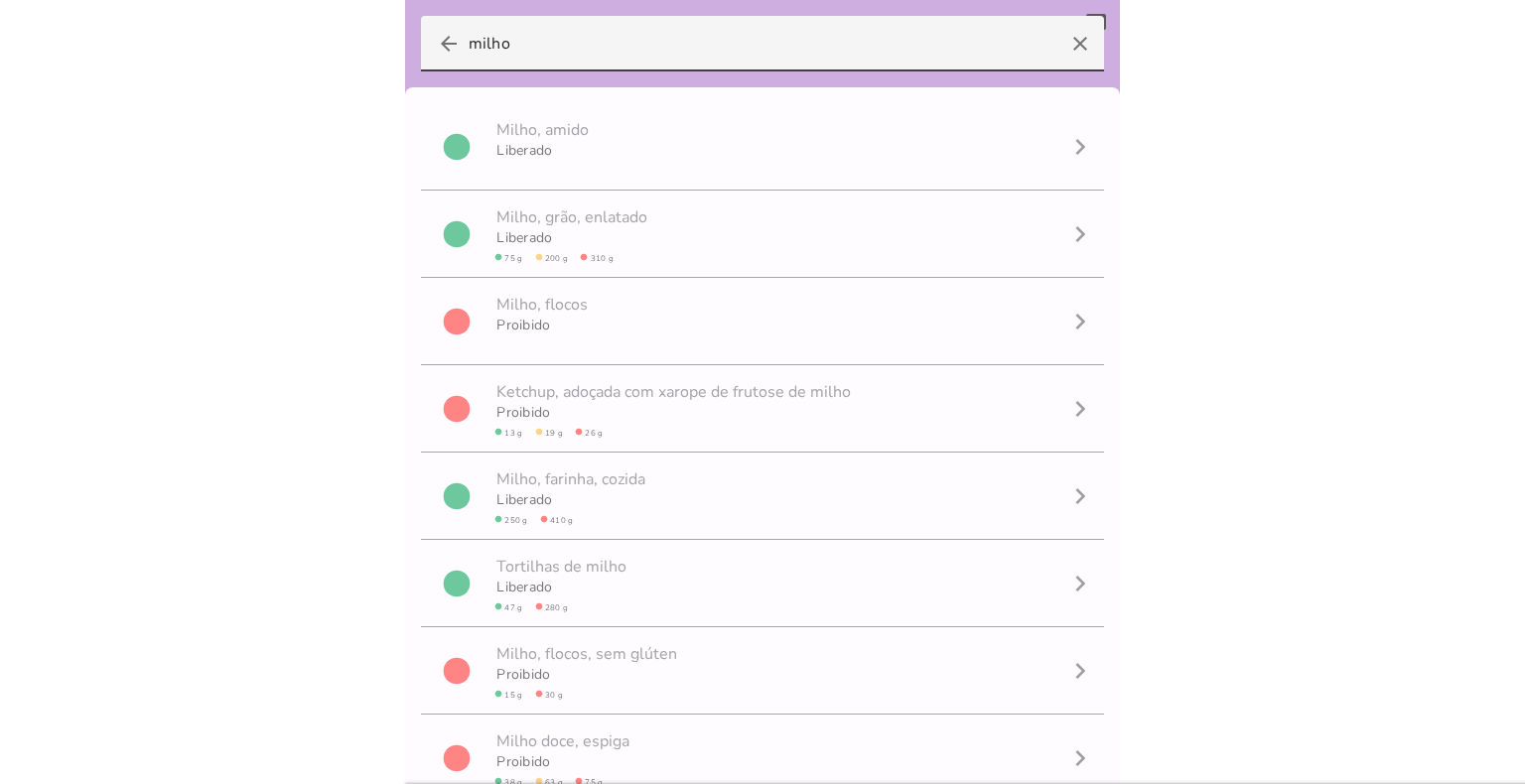 type on "milho" 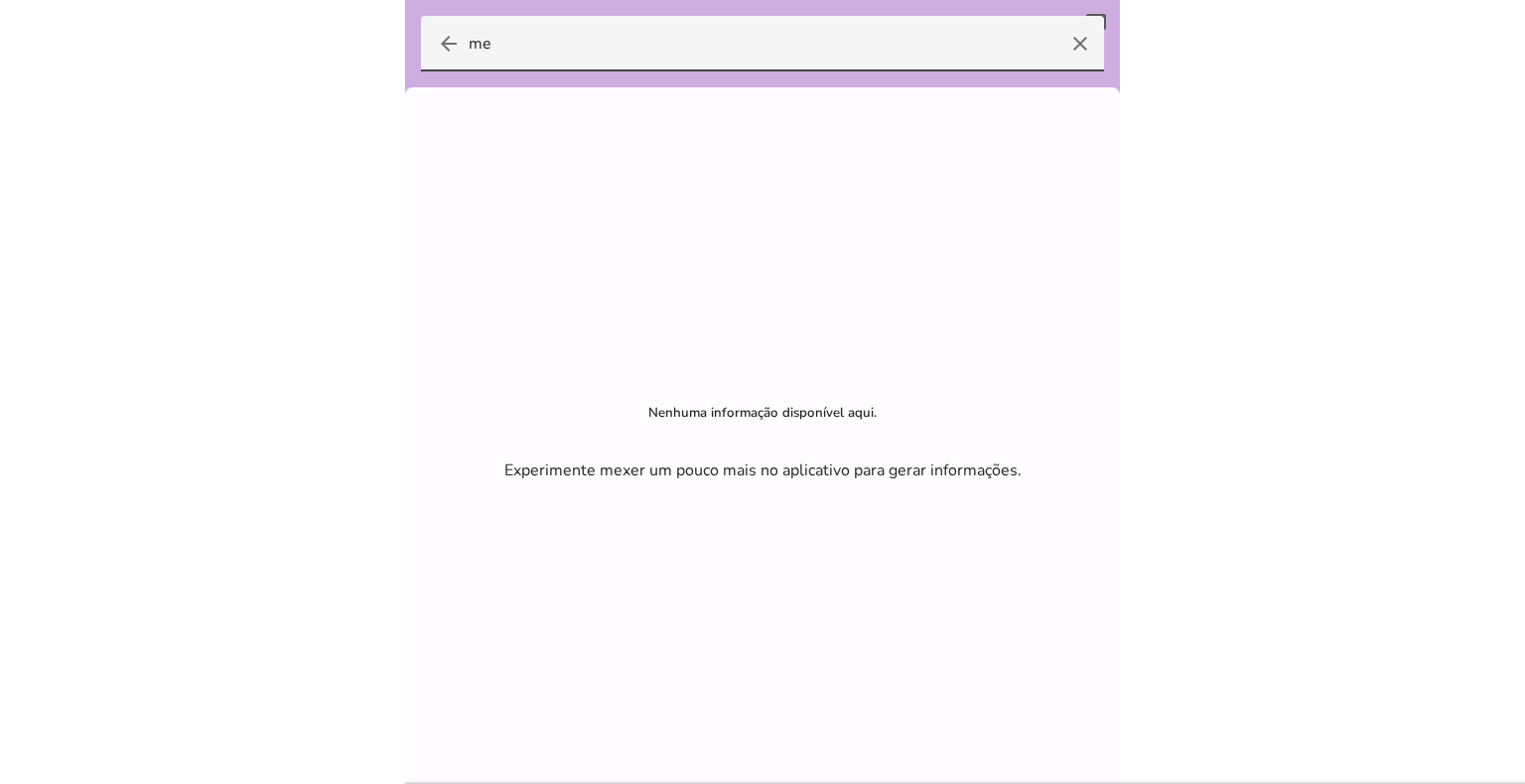 type on "m" 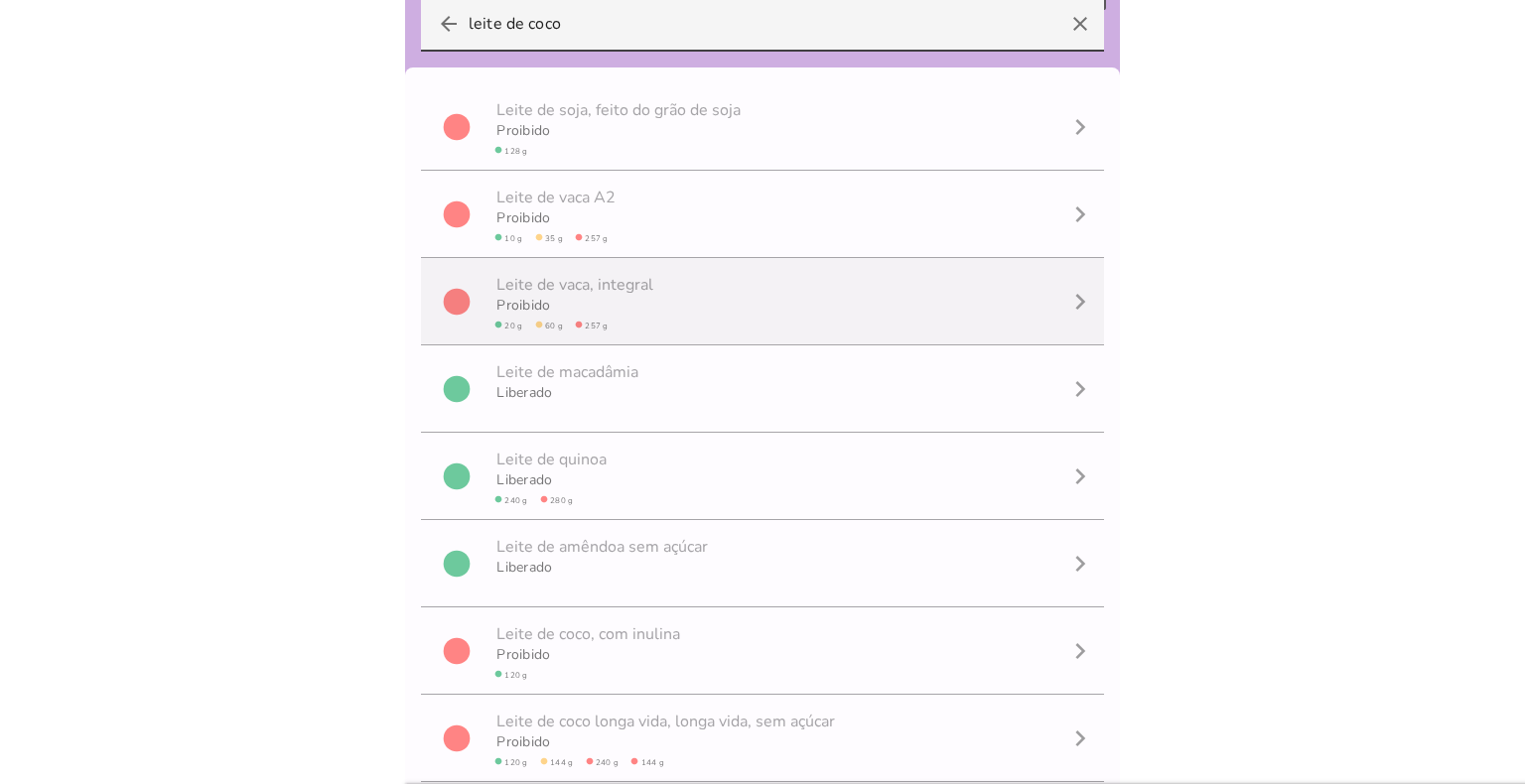 scroll, scrollTop: 0, scrollLeft: 0, axis: both 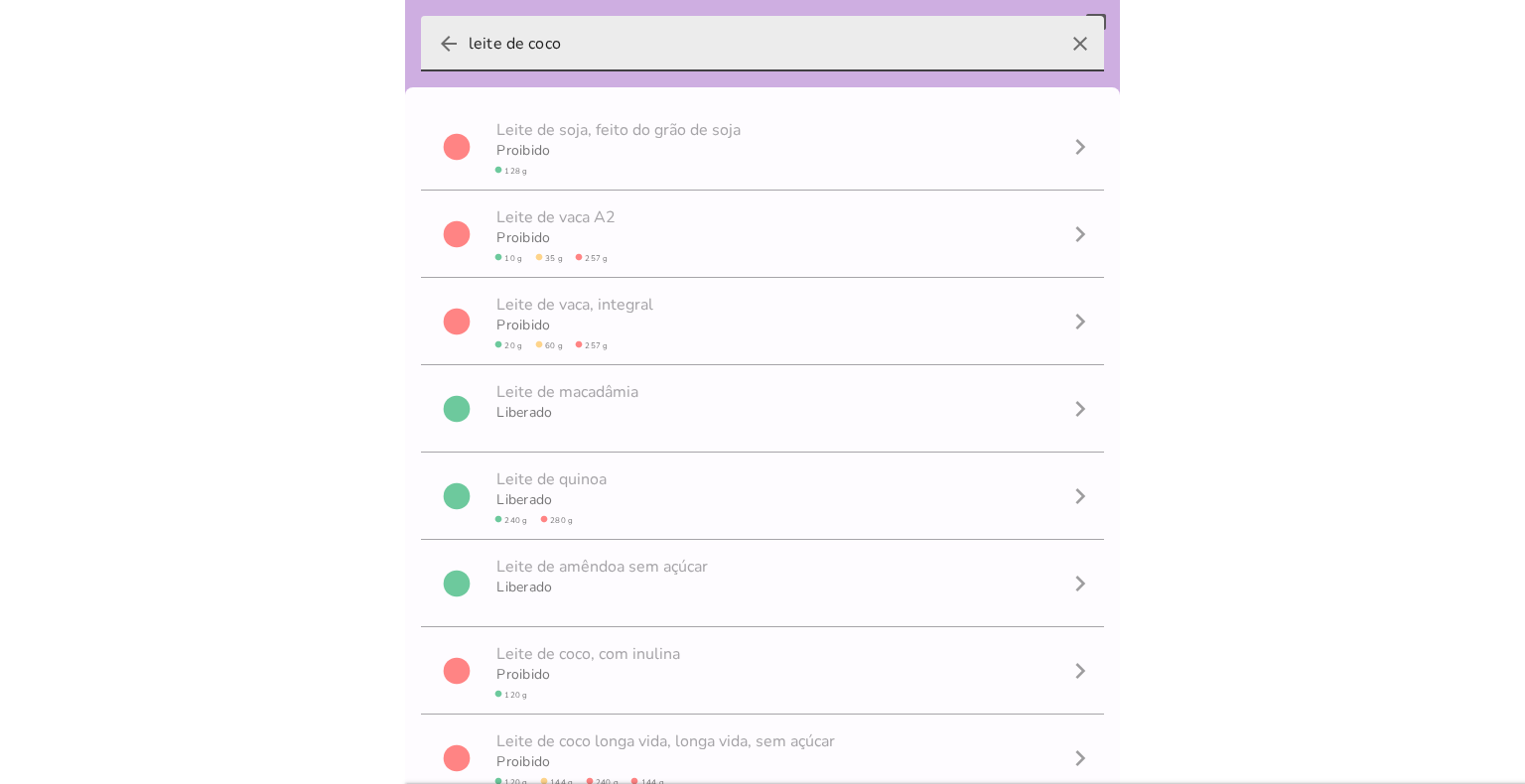 drag, startPoint x: 528, startPoint y: 54, endPoint x: 496, endPoint y: 52, distance: 32.06244 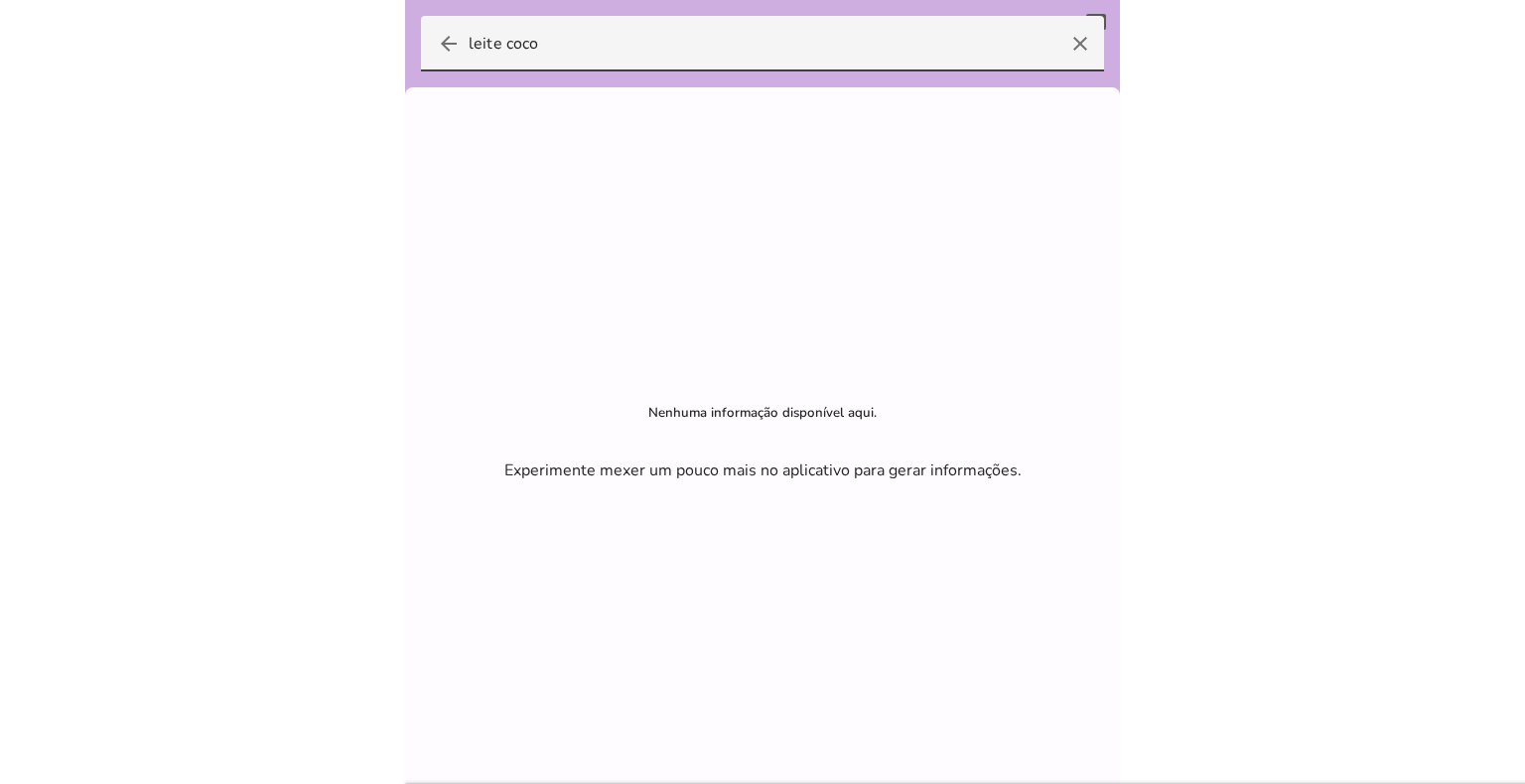 scroll, scrollTop: 0, scrollLeft: 0, axis: both 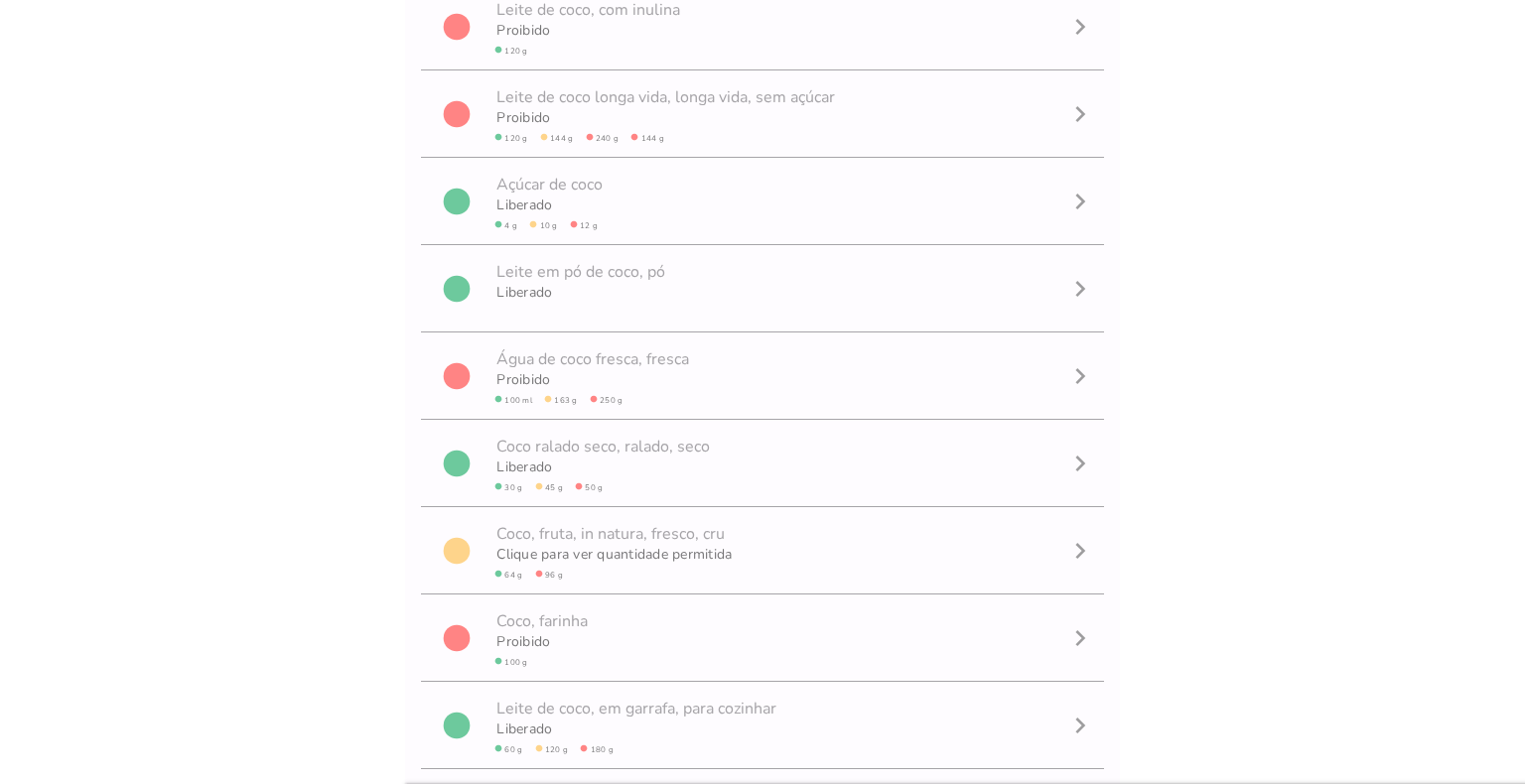 type on "coco" 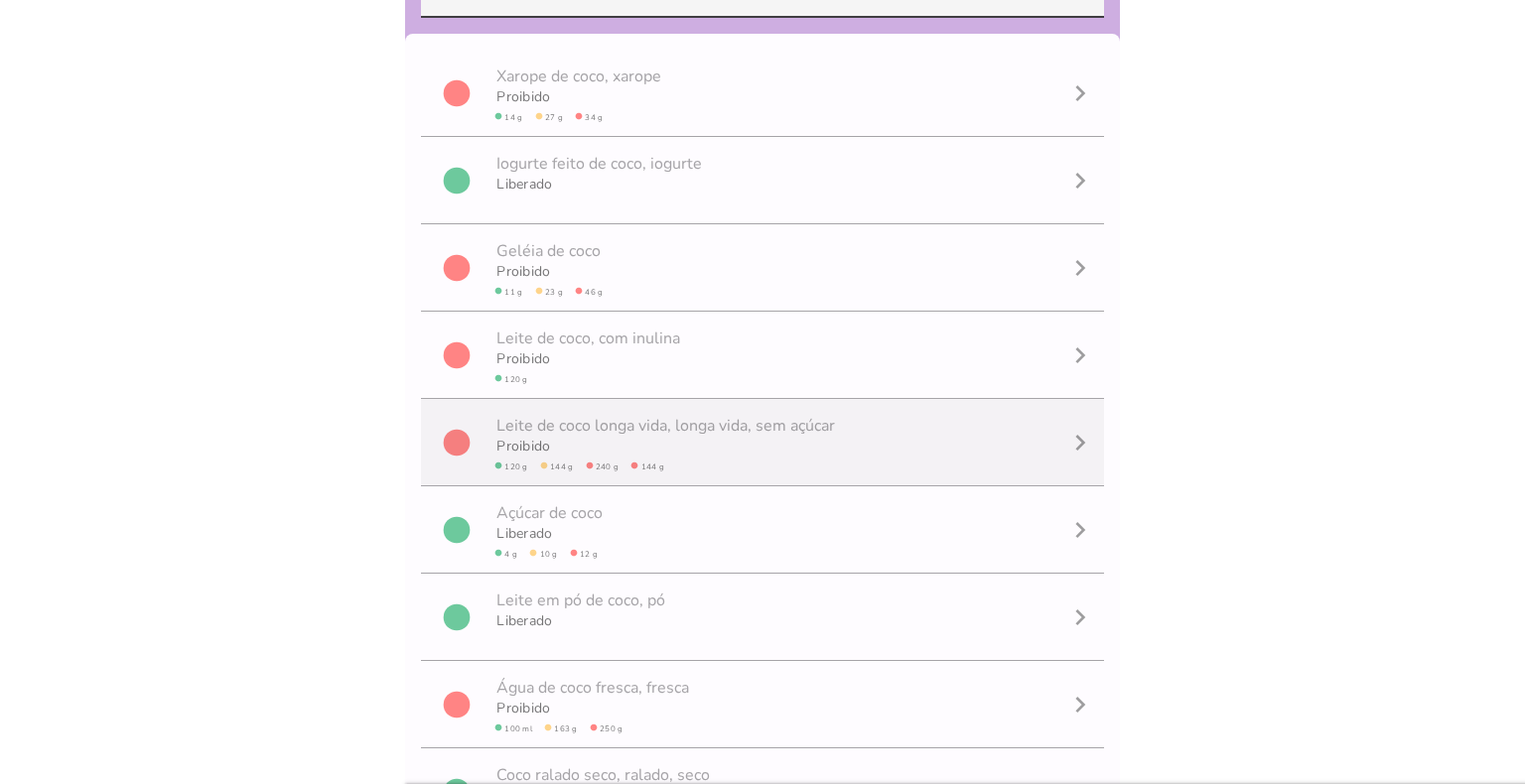 scroll, scrollTop: 0, scrollLeft: 0, axis: both 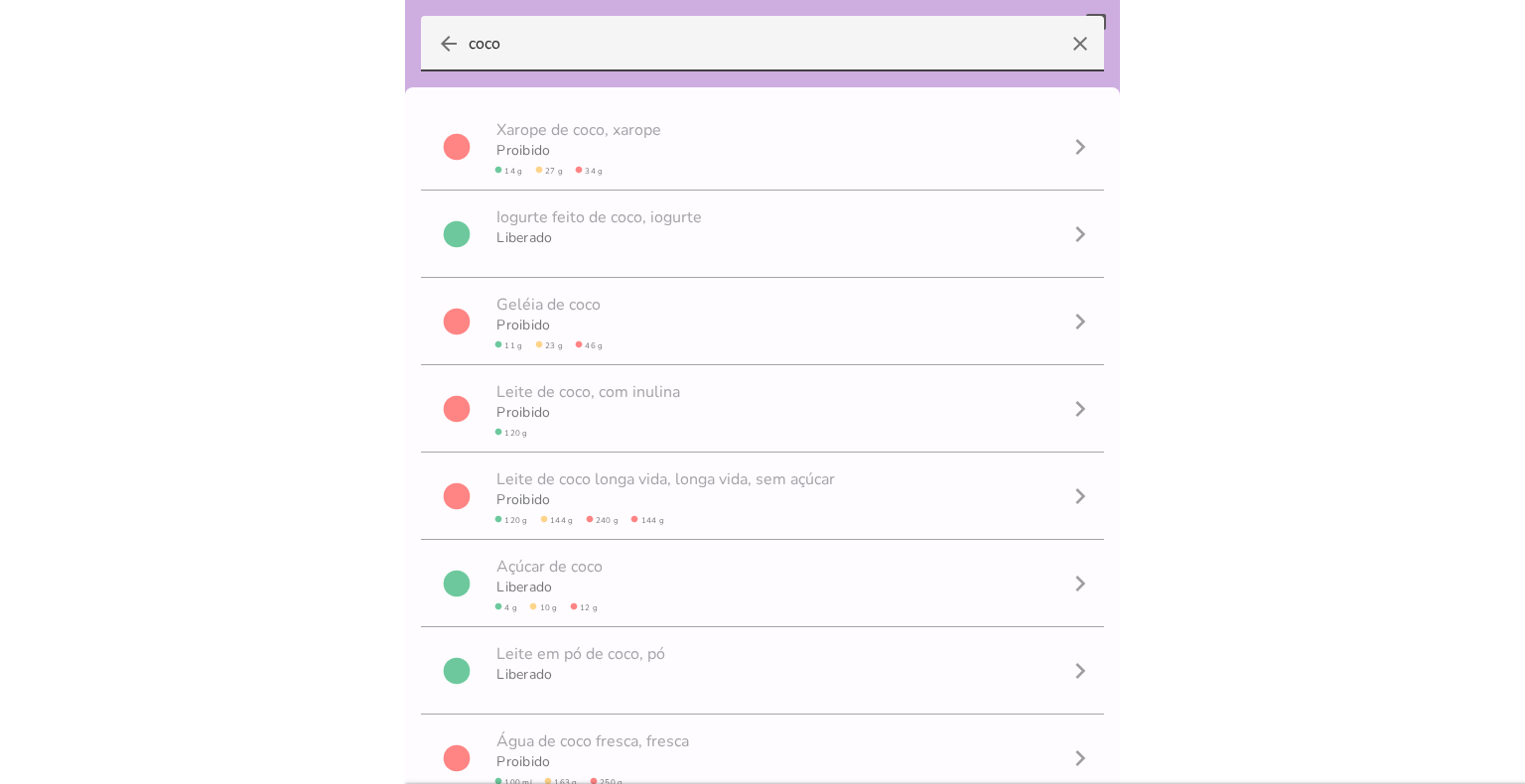 drag, startPoint x: 389, startPoint y: 45, endPoint x: 355, endPoint y: 45, distance: 34 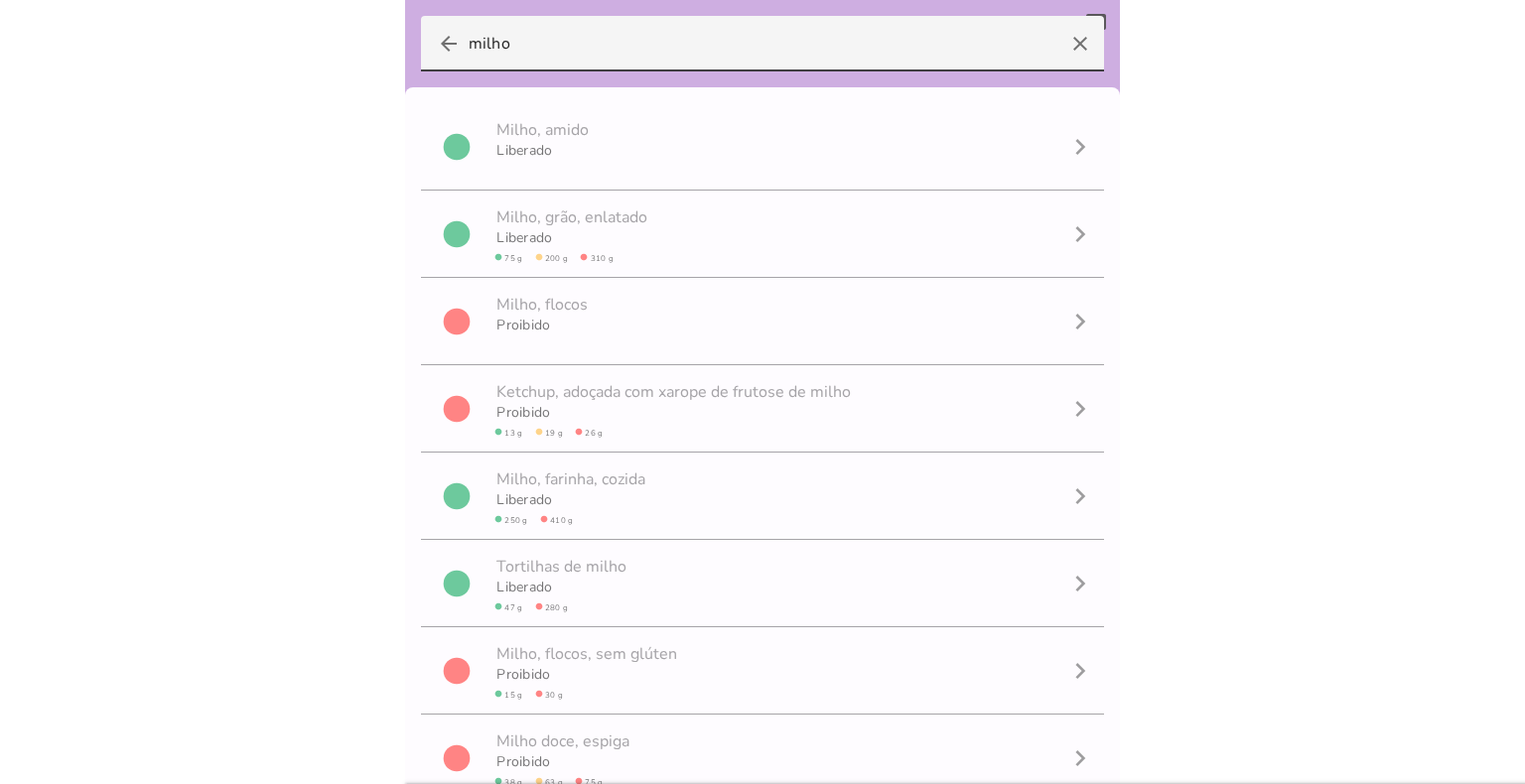 type on "milho" 